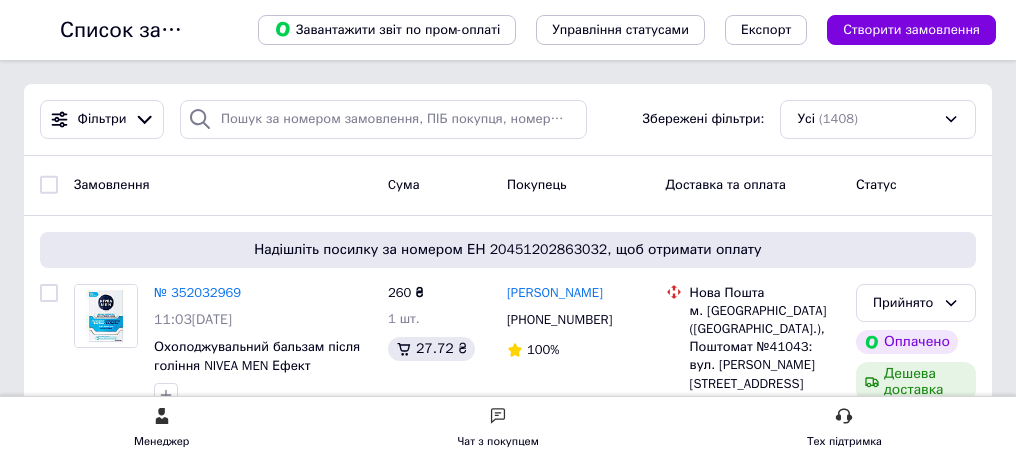 scroll, scrollTop: 0, scrollLeft: 0, axis: both 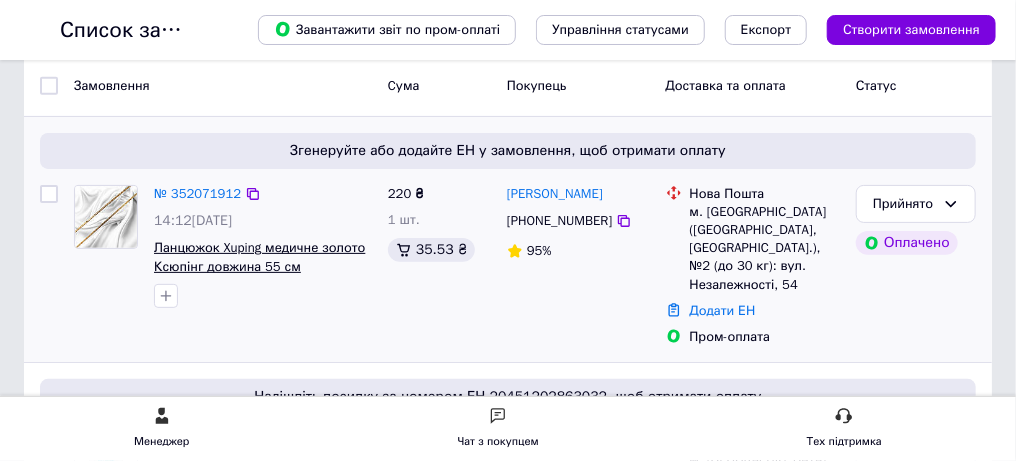 click on "Ланцюжок Xuping  медичне золото Ксюпінг довжина 55 см" at bounding box center (259, 257) 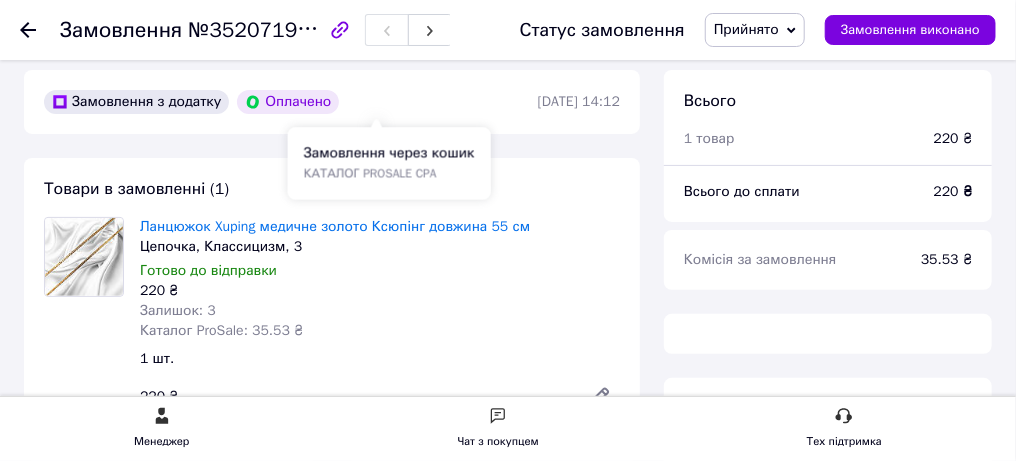 scroll, scrollTop: 99, scrollLeft: 0, axis: vertical 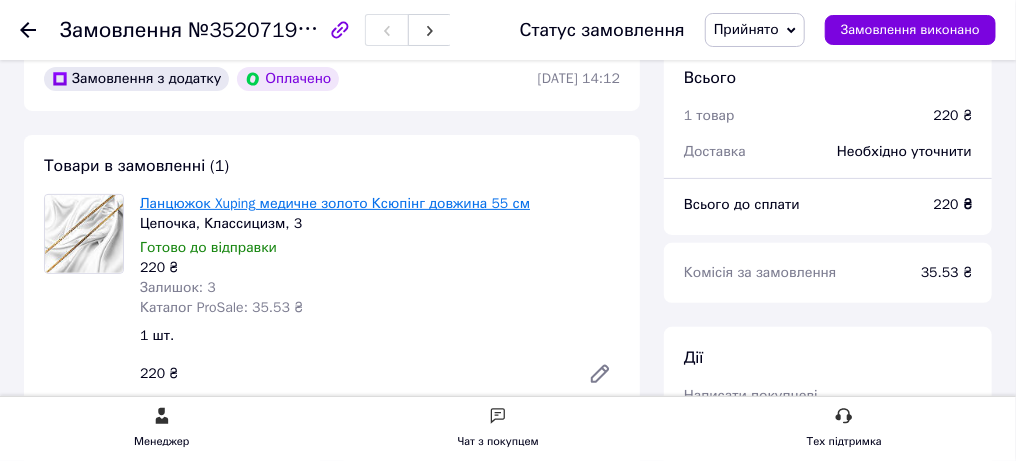 click on "Ланцюжок Xuping  медичне золото Ксюпінг довжина 55 см" at bounding box center (335, 203) 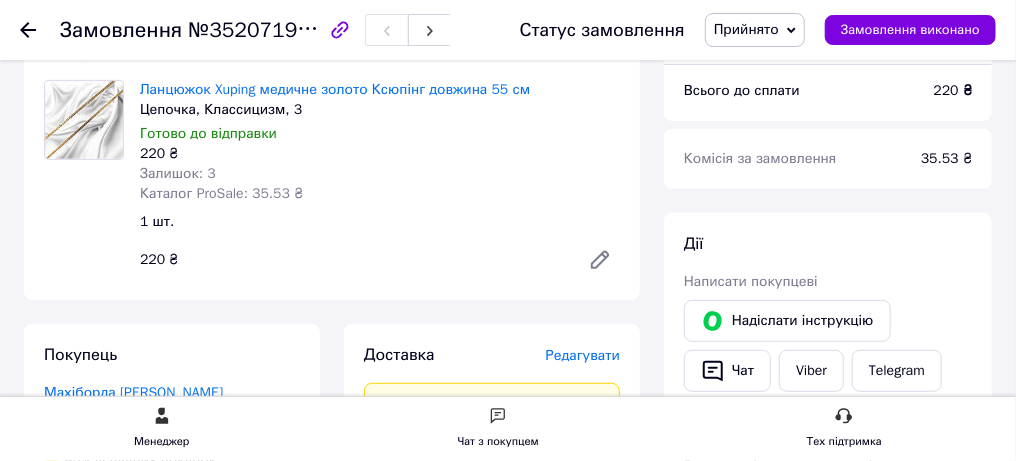 scroll, scrollTop: 300, scrollLeft: 0, axis: vertical 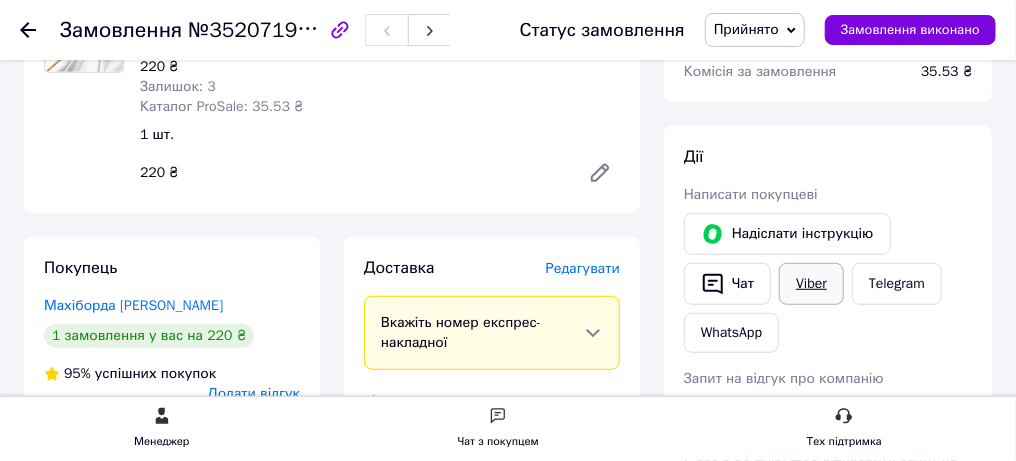 click on "Viber" at bounding box center (811, 284) 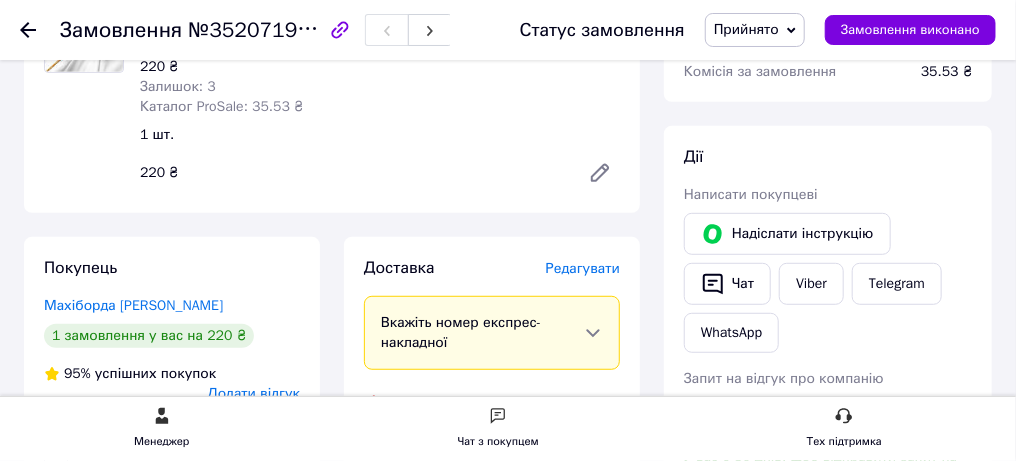 scroll, scrollTop: 300, scrollLeft: 0, axis: vertical 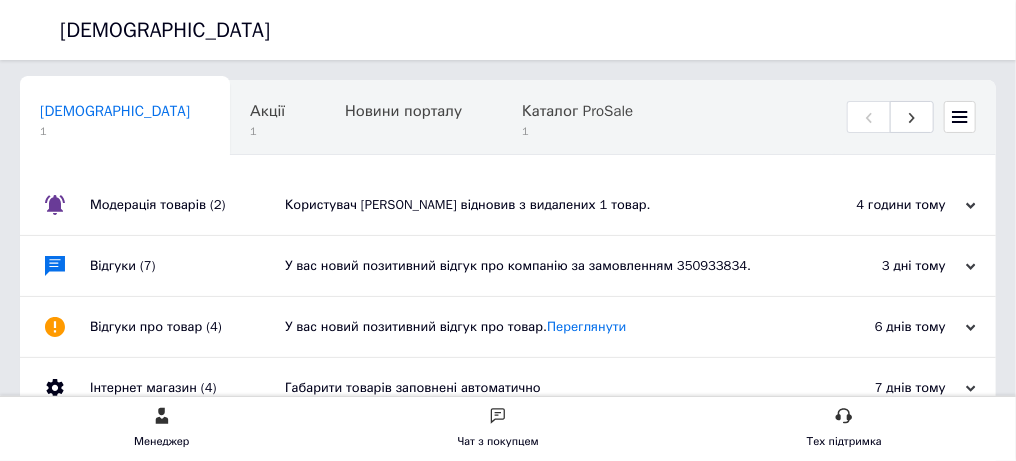 click on "Товари та послуги" at bounding box center [-125, 140] 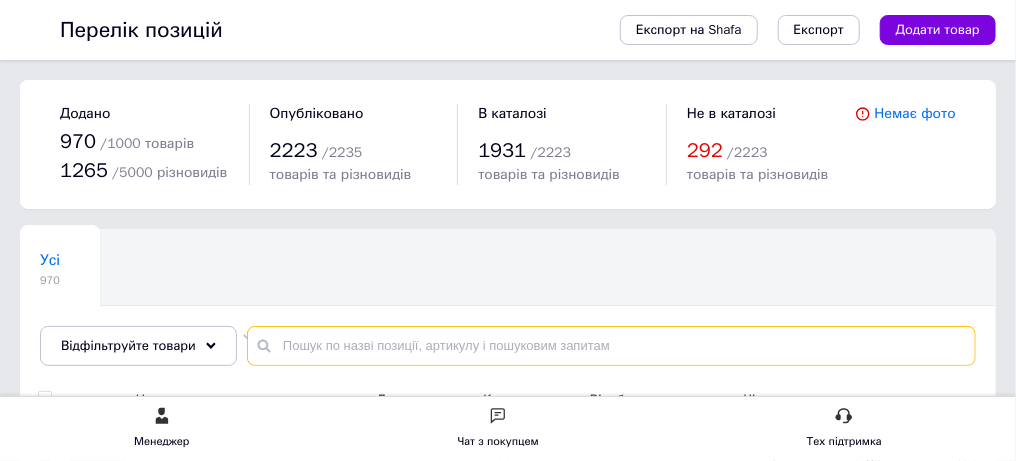 click at bounding box center [611, 346] 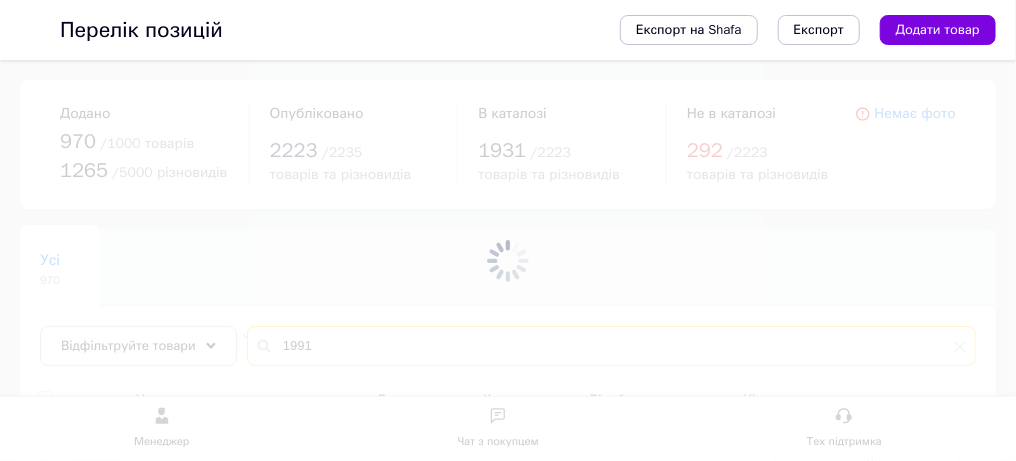 type on "1991" 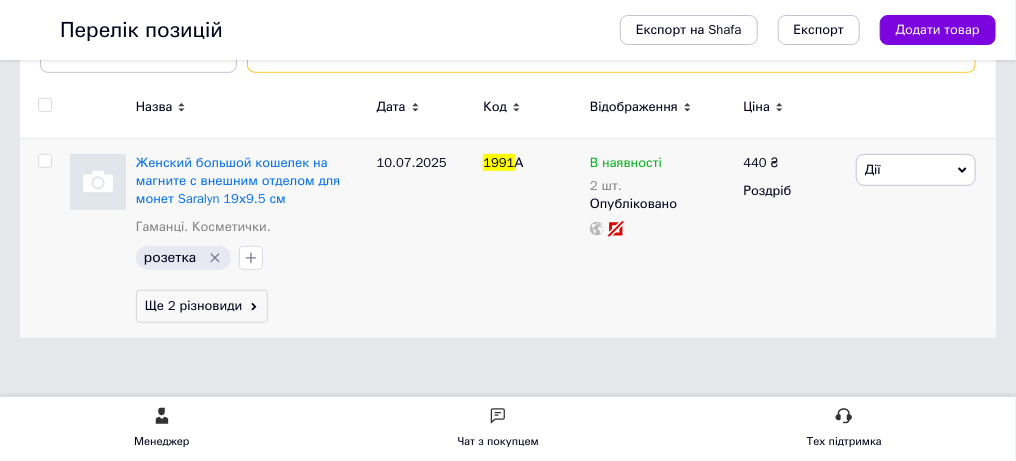 scroll, scrollTop: 300, scrollLeft: 0, axis: vertical 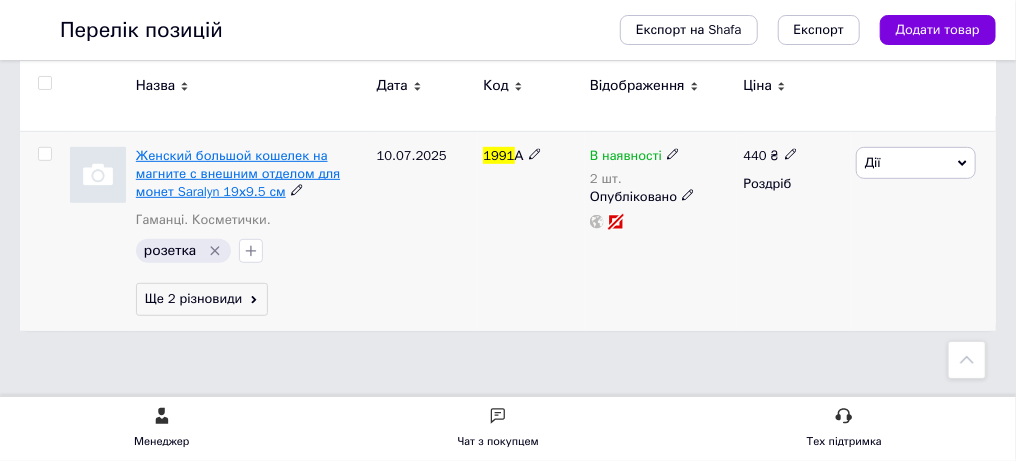 click on "Женский большой кошелек на магните с внешним отделом  для монет Saralyn 19х9.5 см" at bounding box center (238, 173) 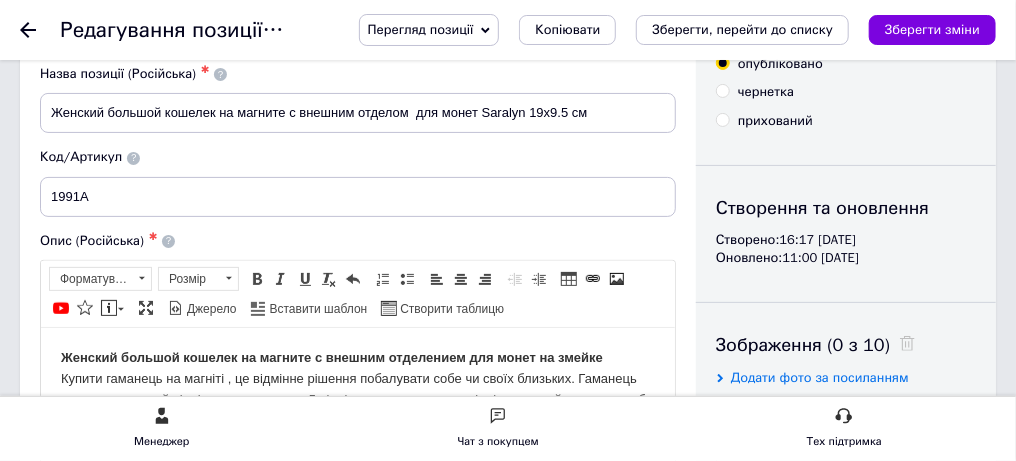 scroll, scrollTop: 200, scrollLeft: 0, axis: vertical 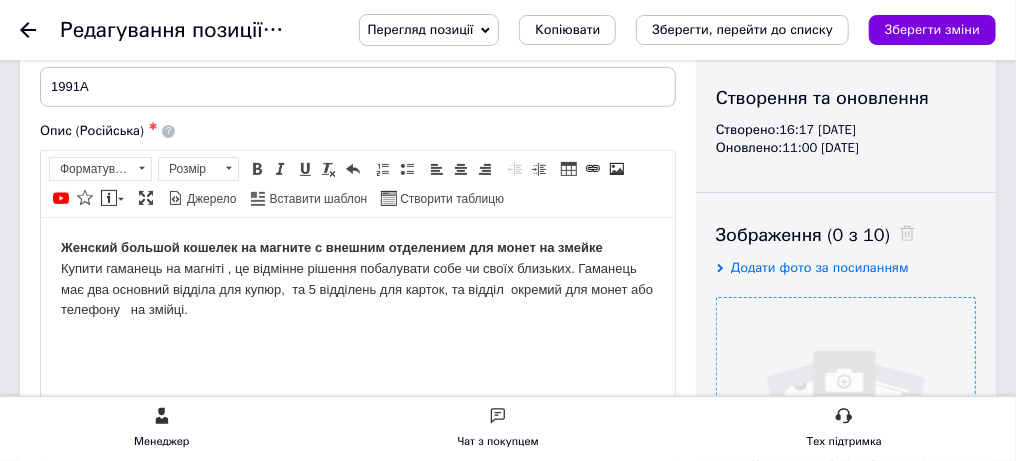 click at bounding box center (846, 427) 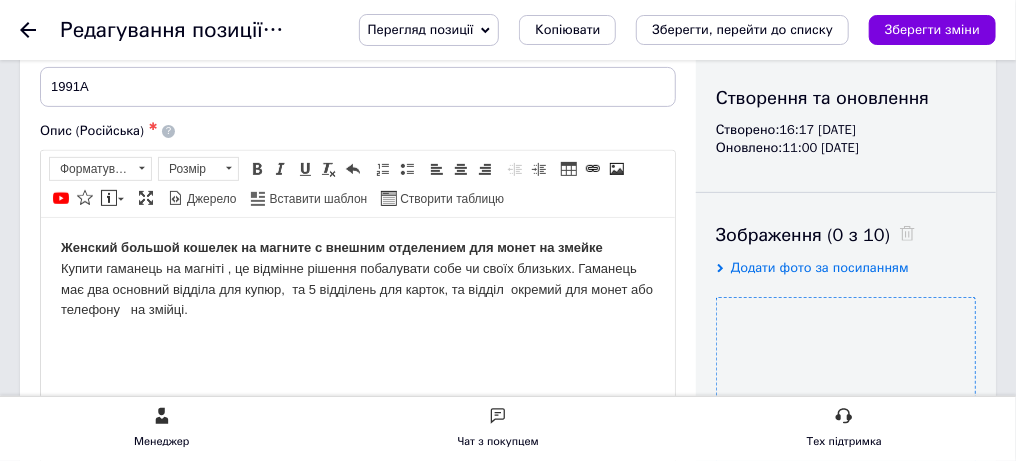scroll, scrollTop: 499, scrollLeft: 0, axis: vertical 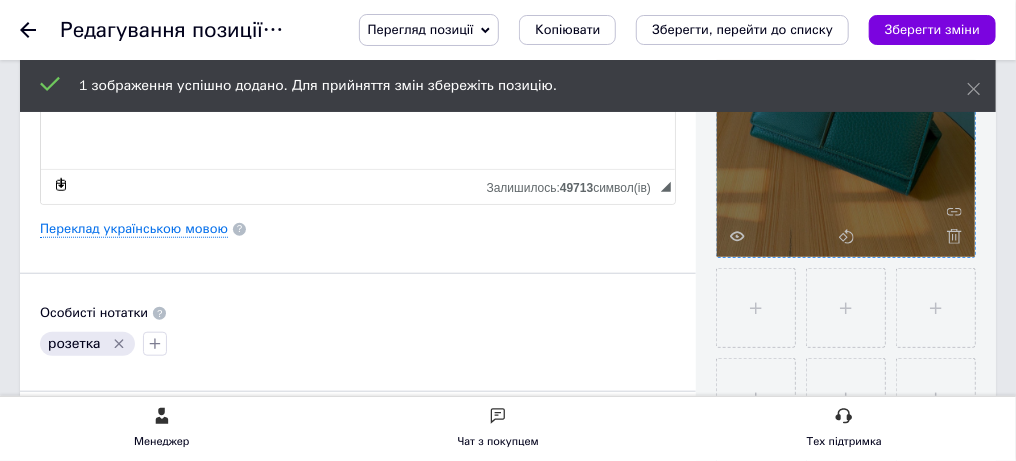 click at bounding box center [756, 308] 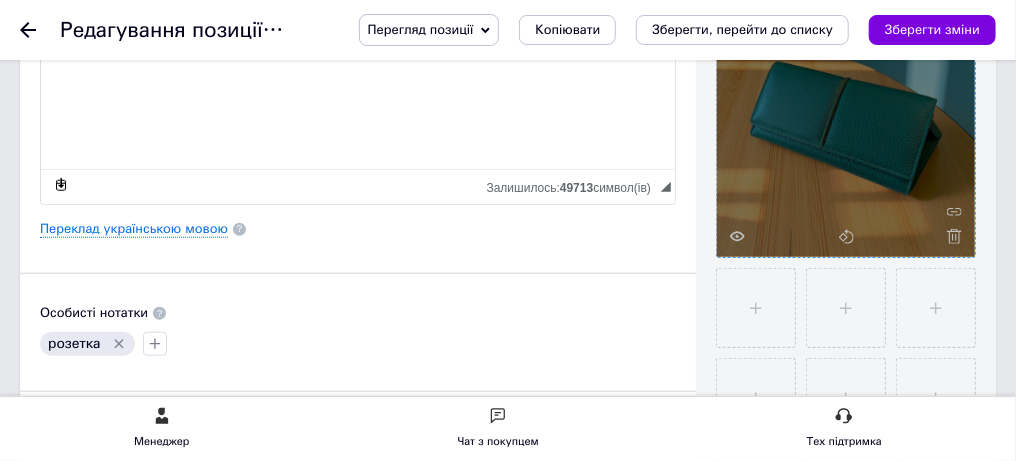type on "C:\fakepath\photo_2025-07-10_13-32-04.jpg" 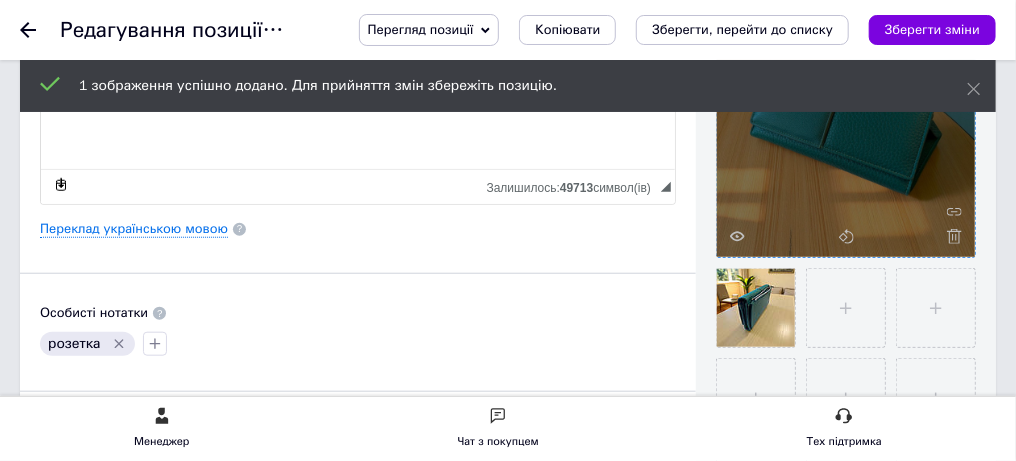 click at bounding box center [846, 308] 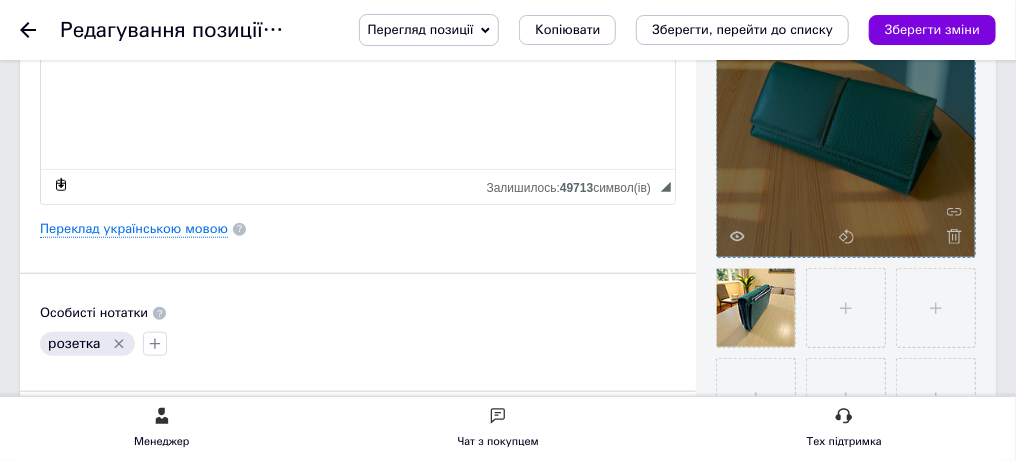type on "C:\fakepath\photo_2025-07-10_13-32-07.jpg" 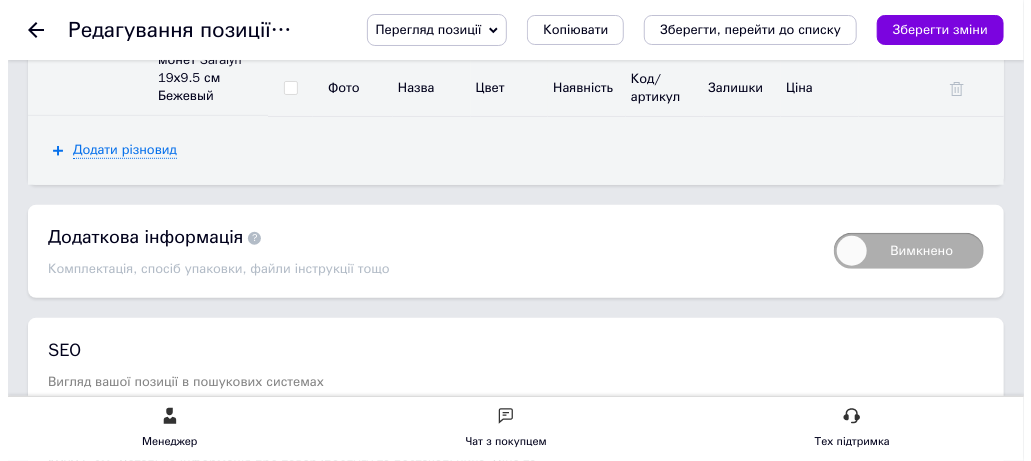 scroll, scrollTop: 3100, scrollLeft: 0, axis: vertical 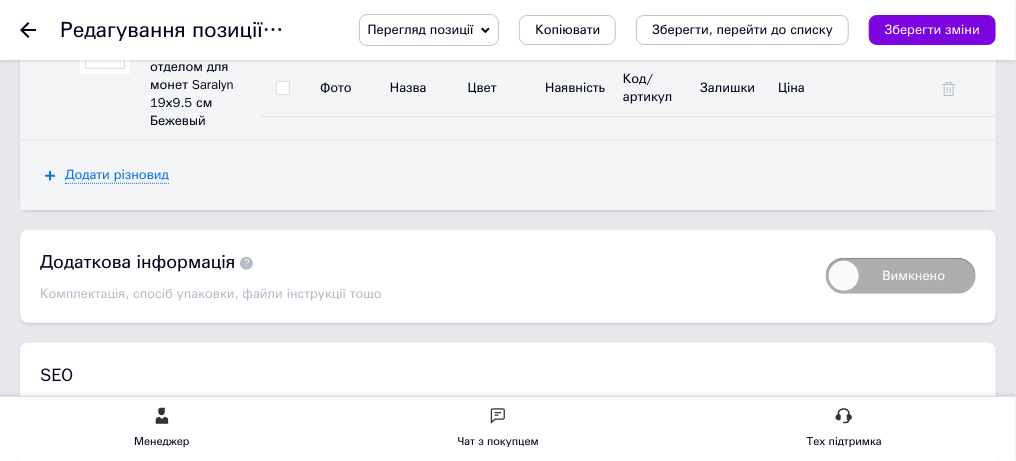 click at bounding box center (105, -133) 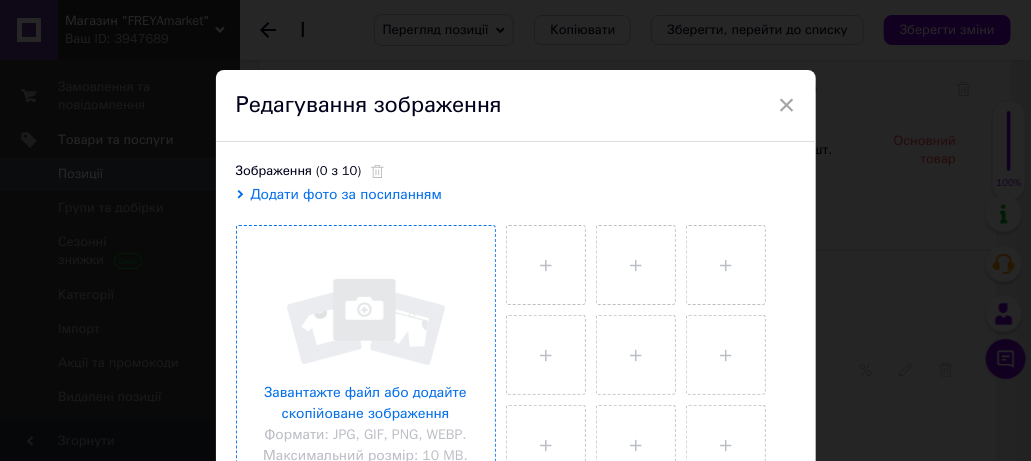 click at bounding box center (366, 355) 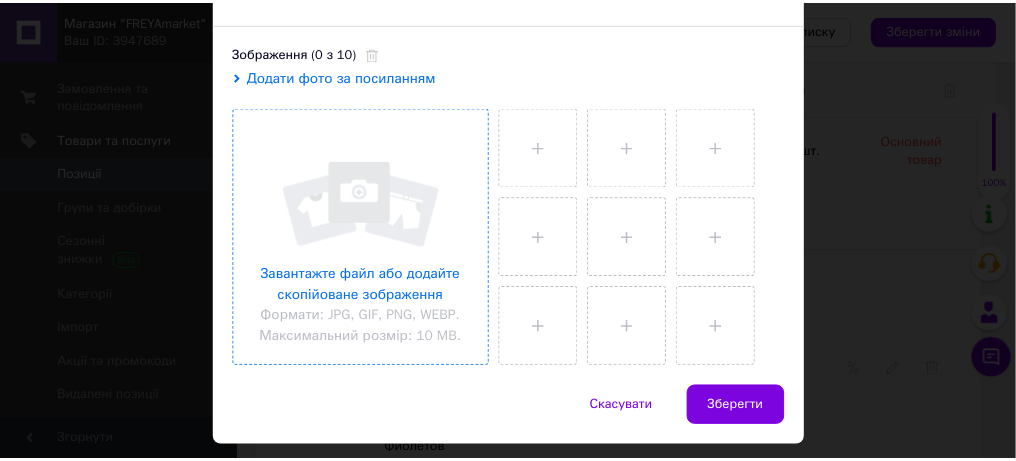 scroll, scrollTop: 171, scrollLeft: 0, axis: vertical 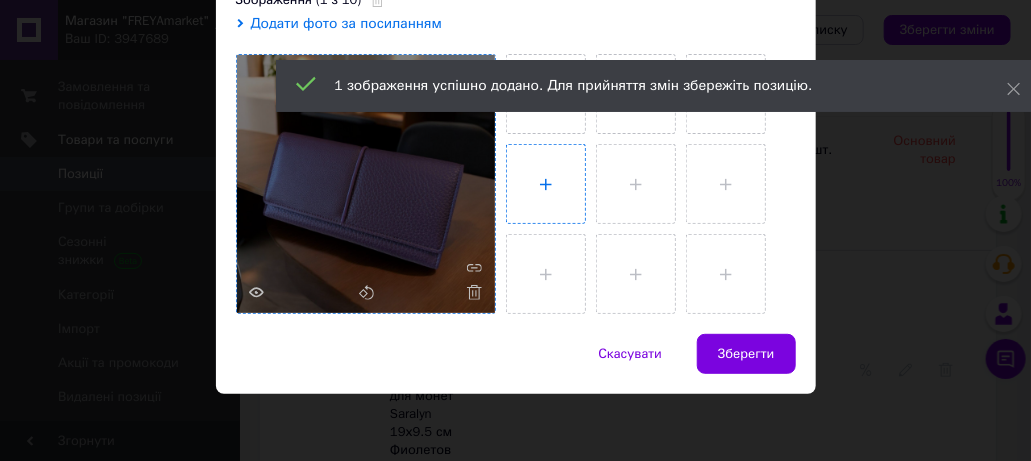 click at bounding box center [546, 184] 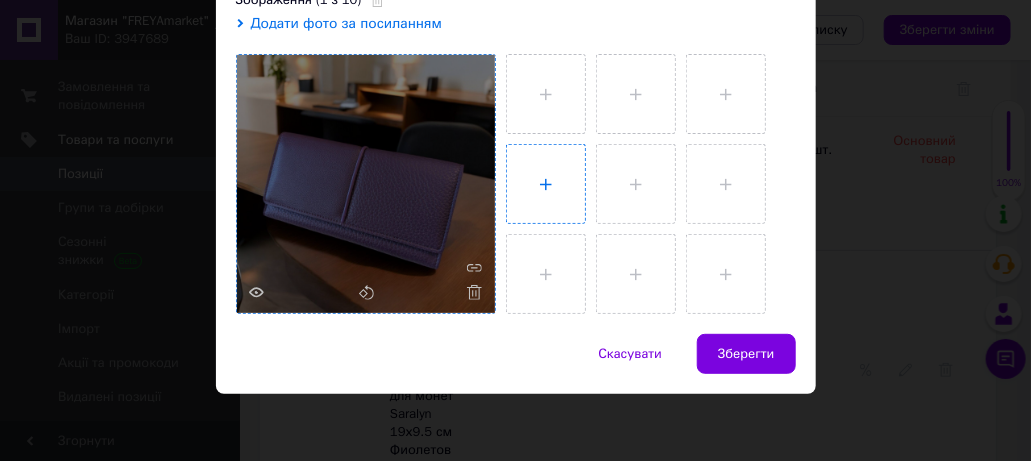 type on "C:\fakepath\photo_2025-07-10_15-18-55.jpg" 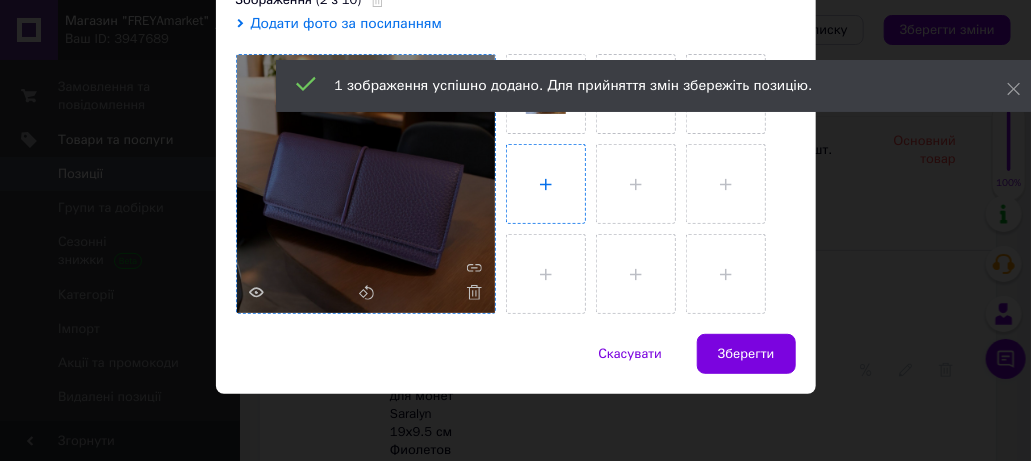 click at bounding box center (546, 184) 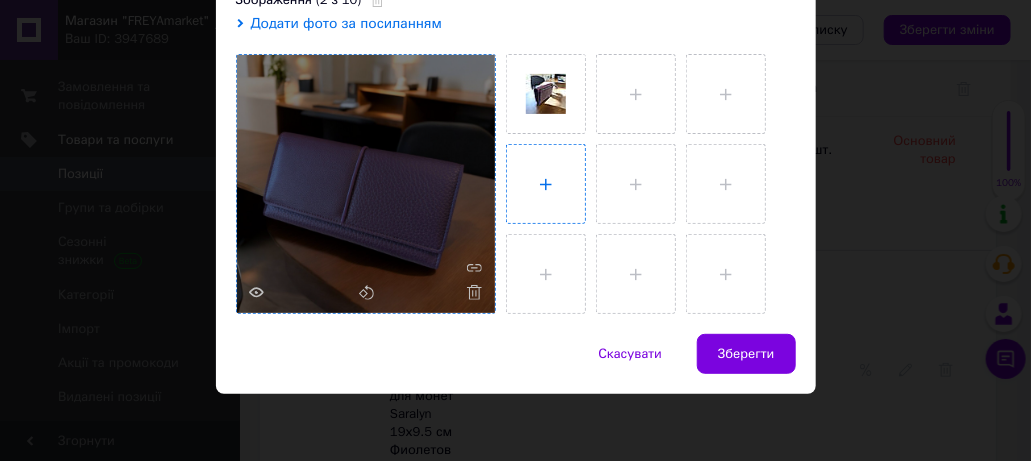type on "C:\fakepath\photo_2025-07-10_15-18-58.jpg" 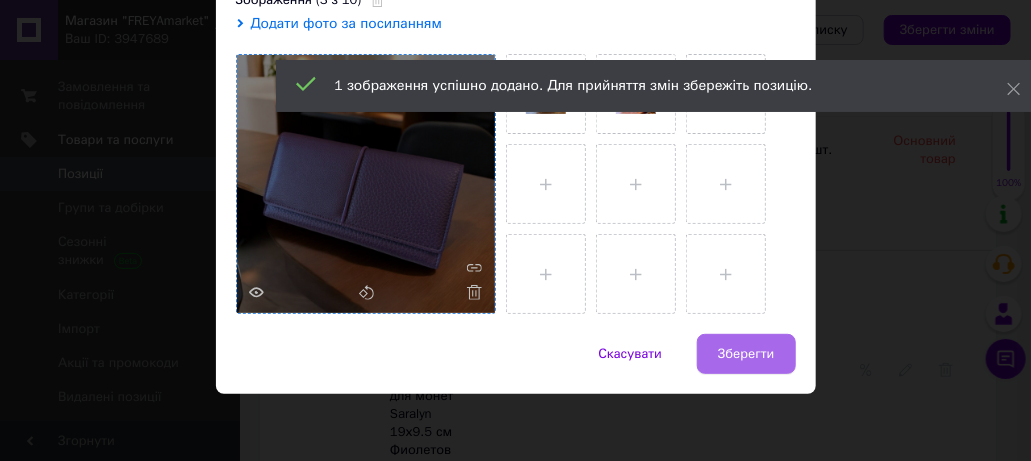 click on "Зберегти" at bounding box center [746, 354] 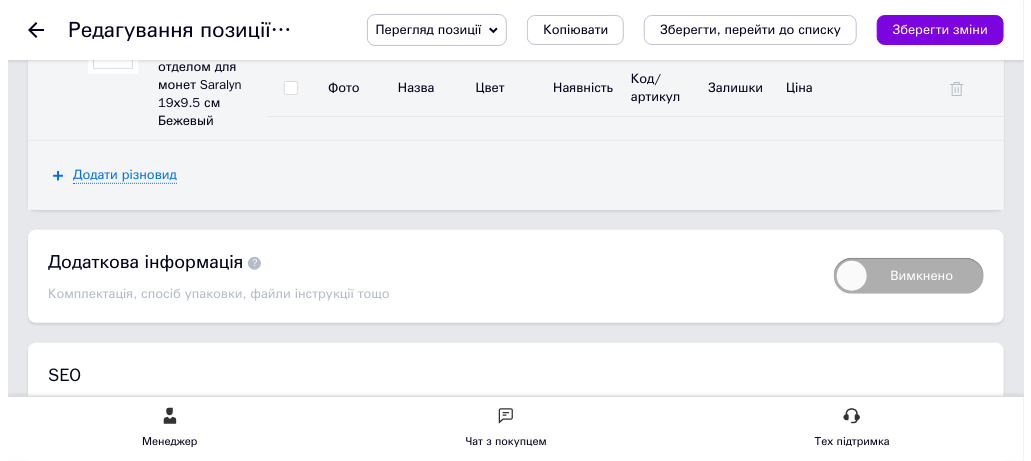 scroll, scrollTop: 3299, scrollLeft: 0, axis: vertical 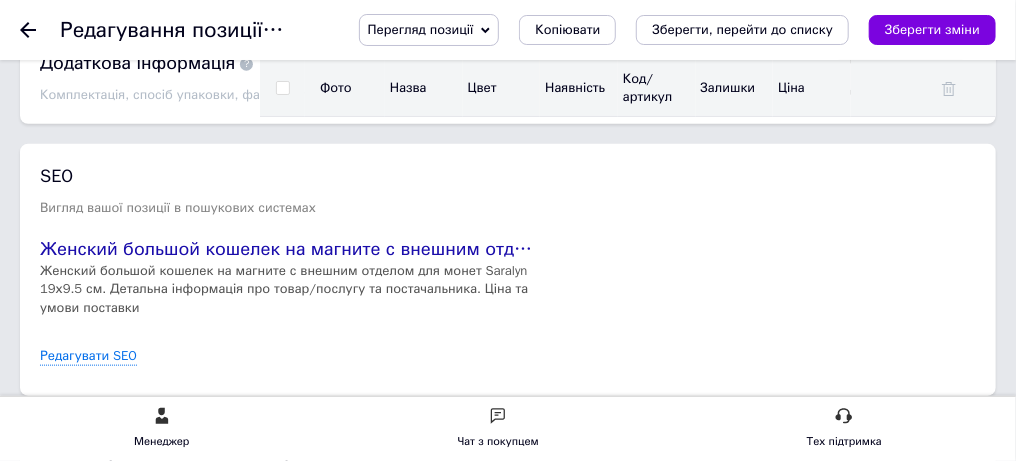 click at bounding box center (105, -150) 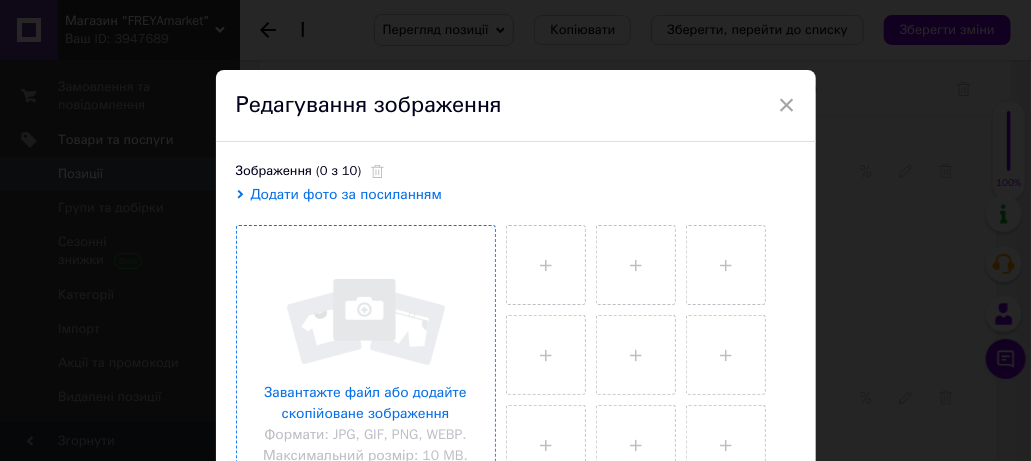 click at bounding box center [366, 355] 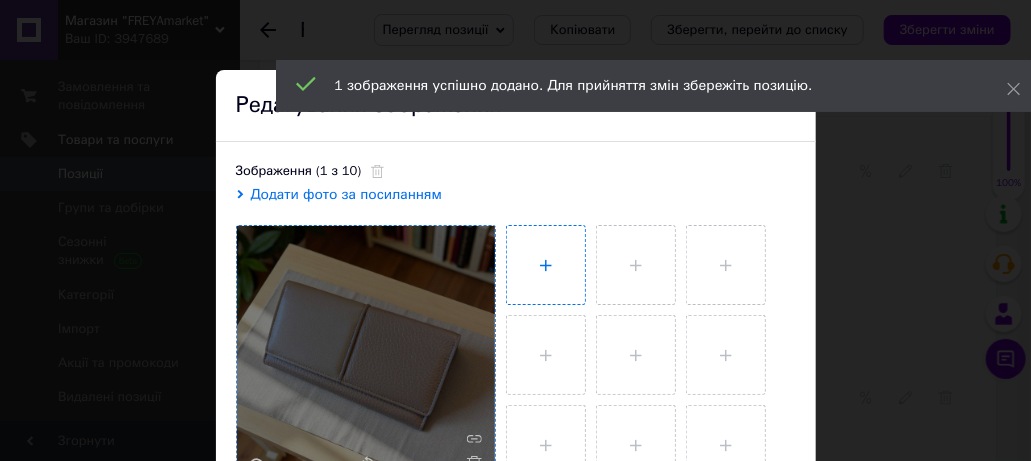 click at bounding box center (546, 265) 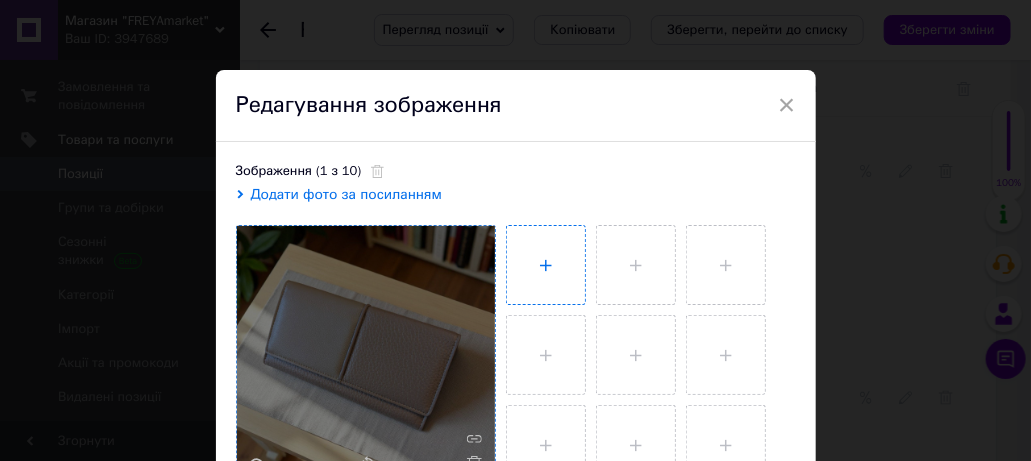 type on "C:\fakepath\photo_2025-07-10_13-31-49.jpg" 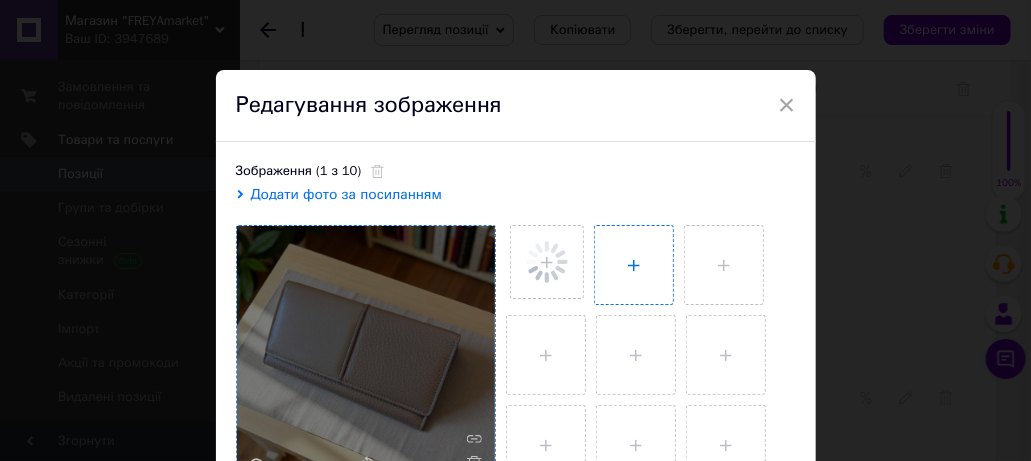 click at bounding box center [634, 265] 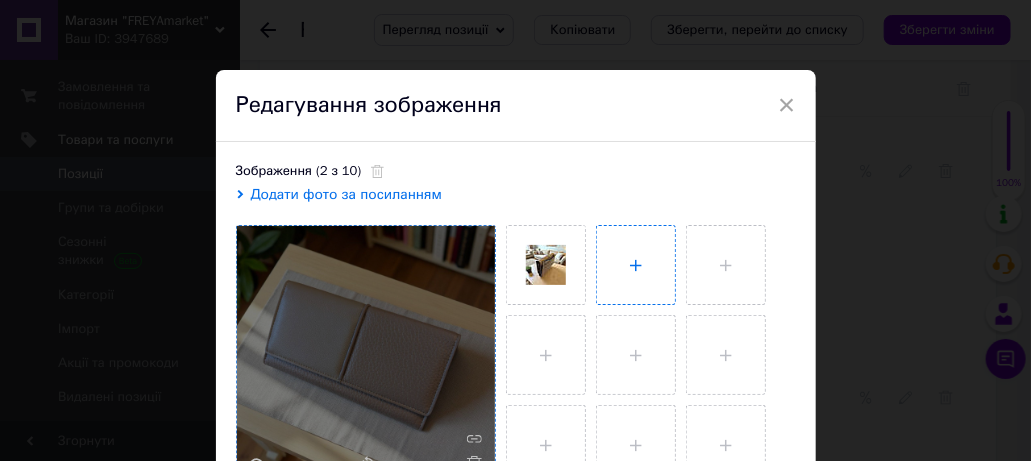 type on "C:\fakepath\photo_2025-07-10_13-31-53.jpg" 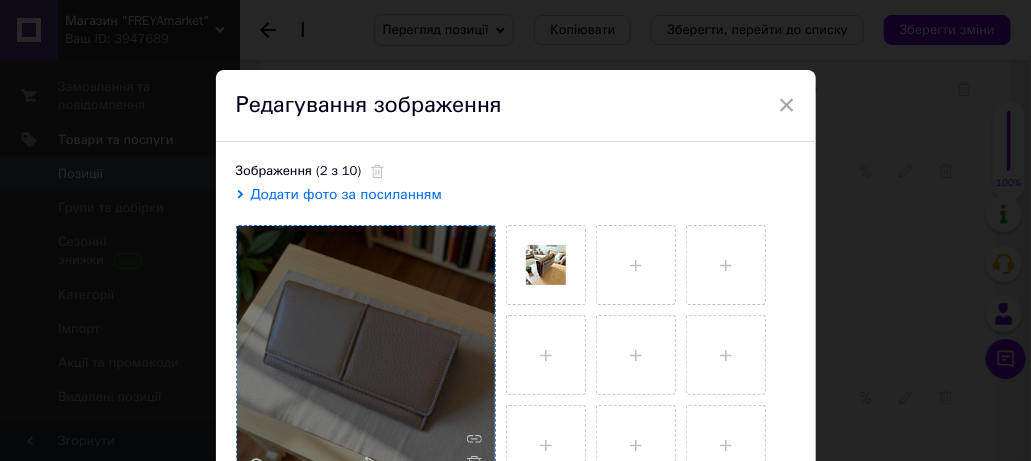 type 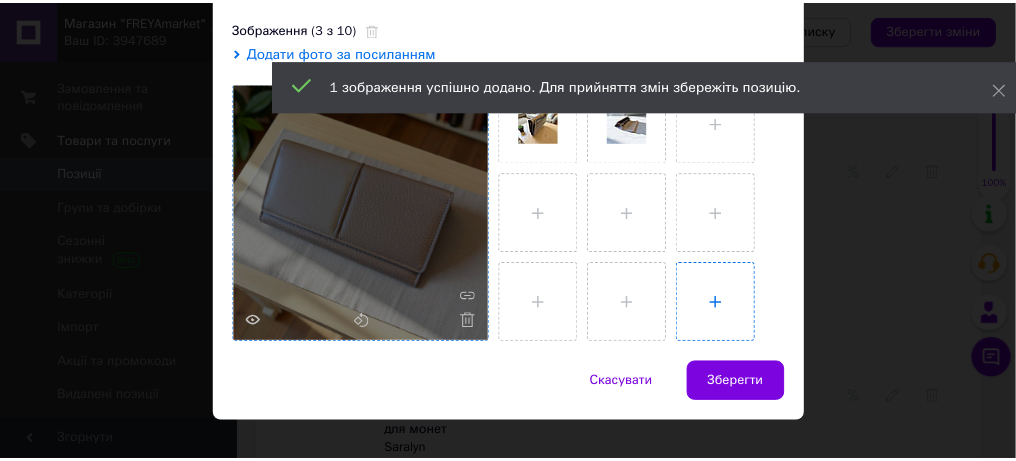 scroll, scrollTop: 171, scrollLeft: 0, axis: vertical 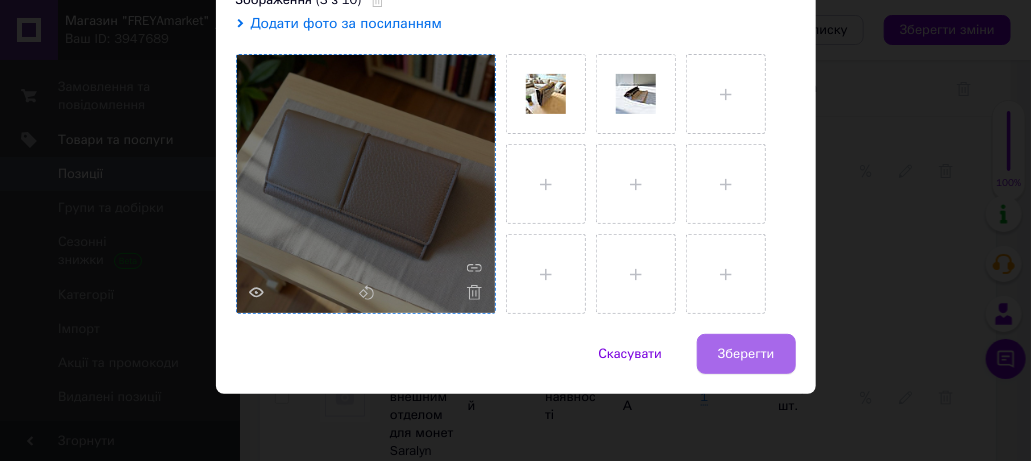 click on "Зберегти" at bounding box center [746, 354] 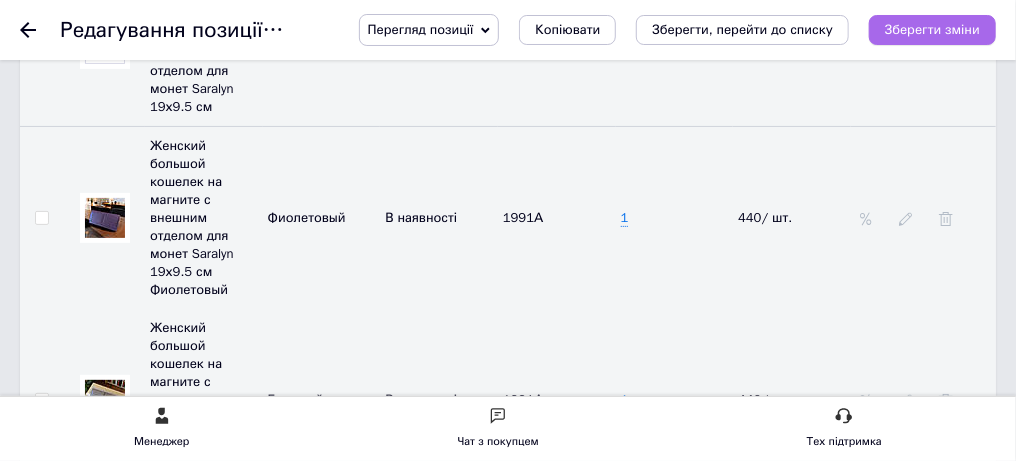 click on "Зберегти зміни" at bounding box center (932, 29) 